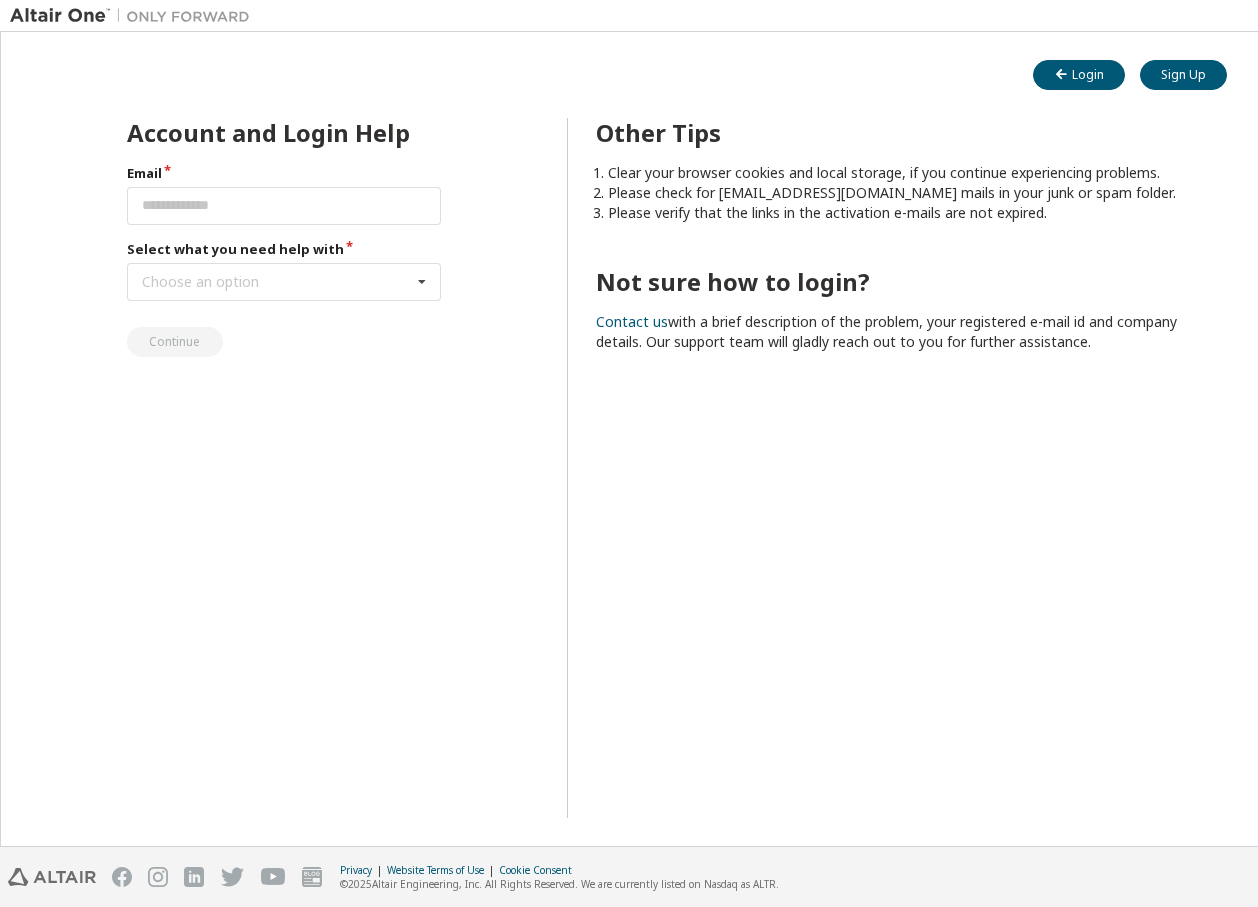 scroll, scrollTop: 0, scrollLeft: 0, axis: both 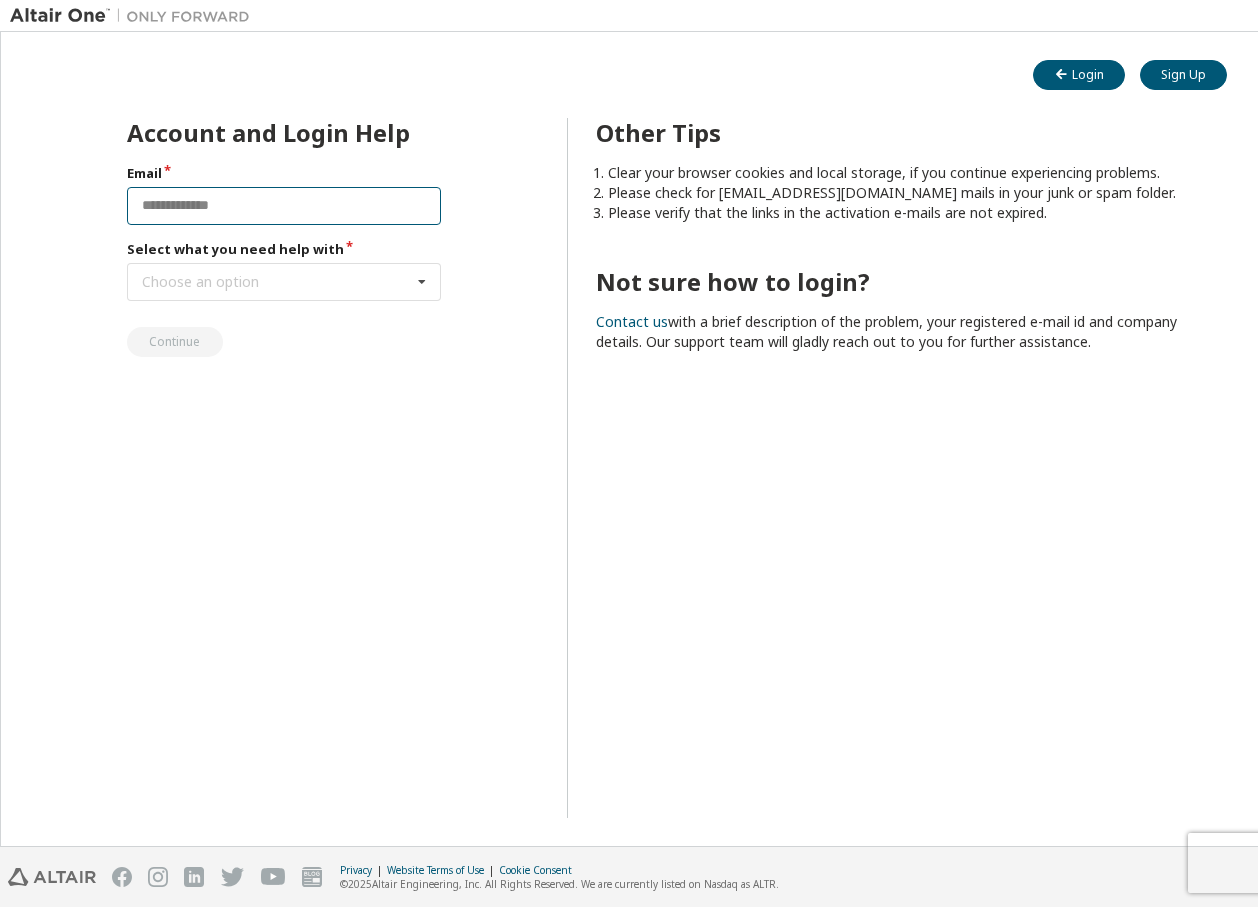 click at bounding box center [284, 206] 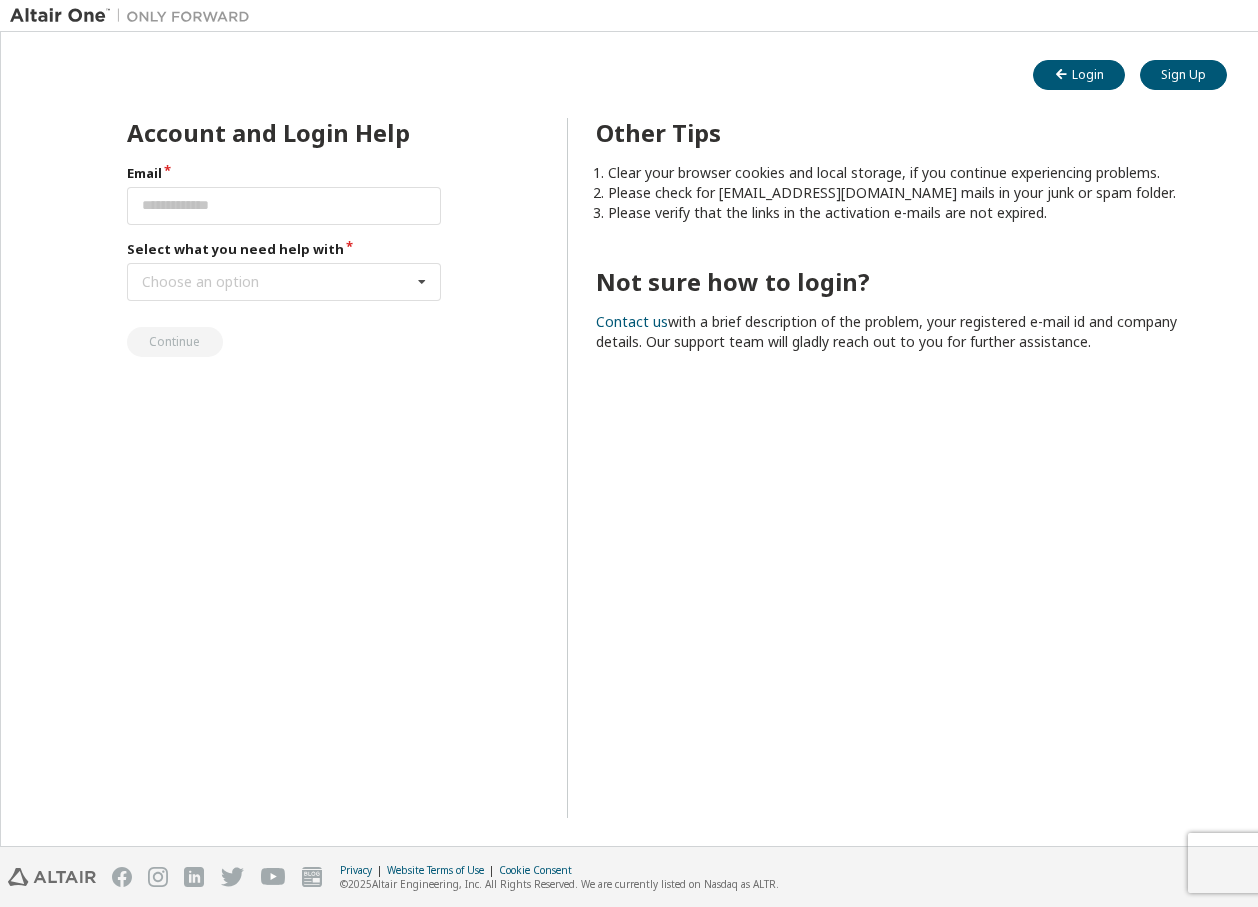 scroll, scrollTop: 0, scrollLeft: 0, axis: both 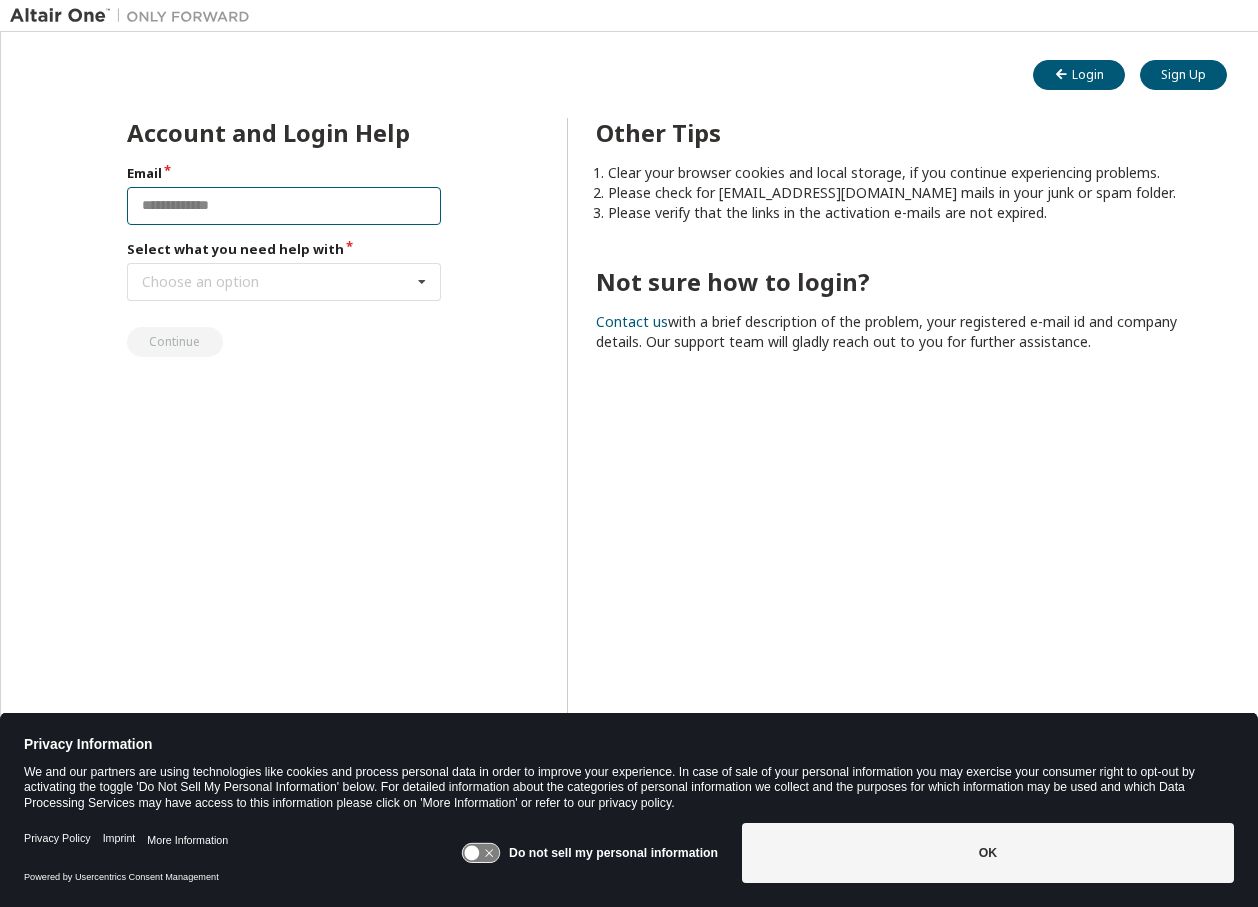 click at bounding box center (284, 206) 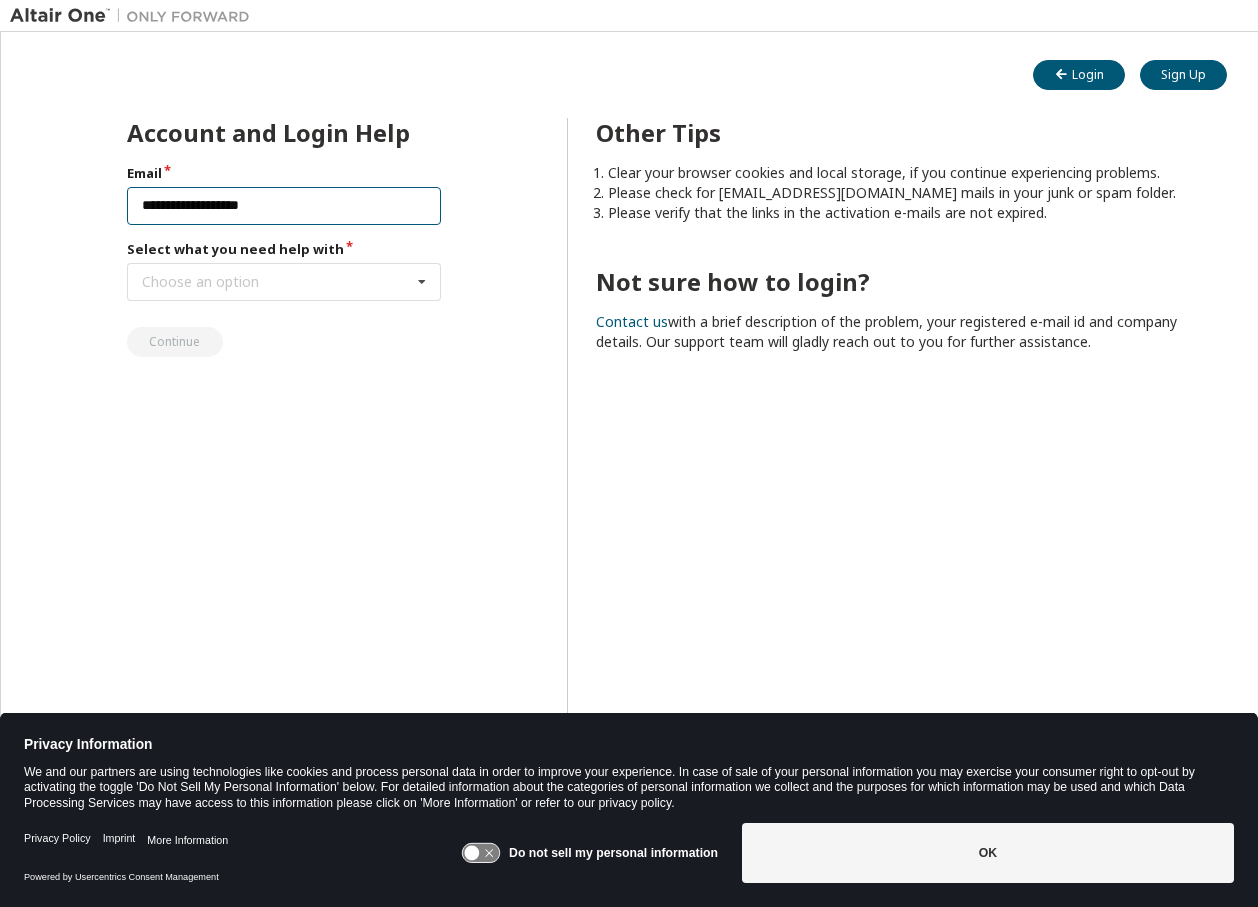 type on "**********" 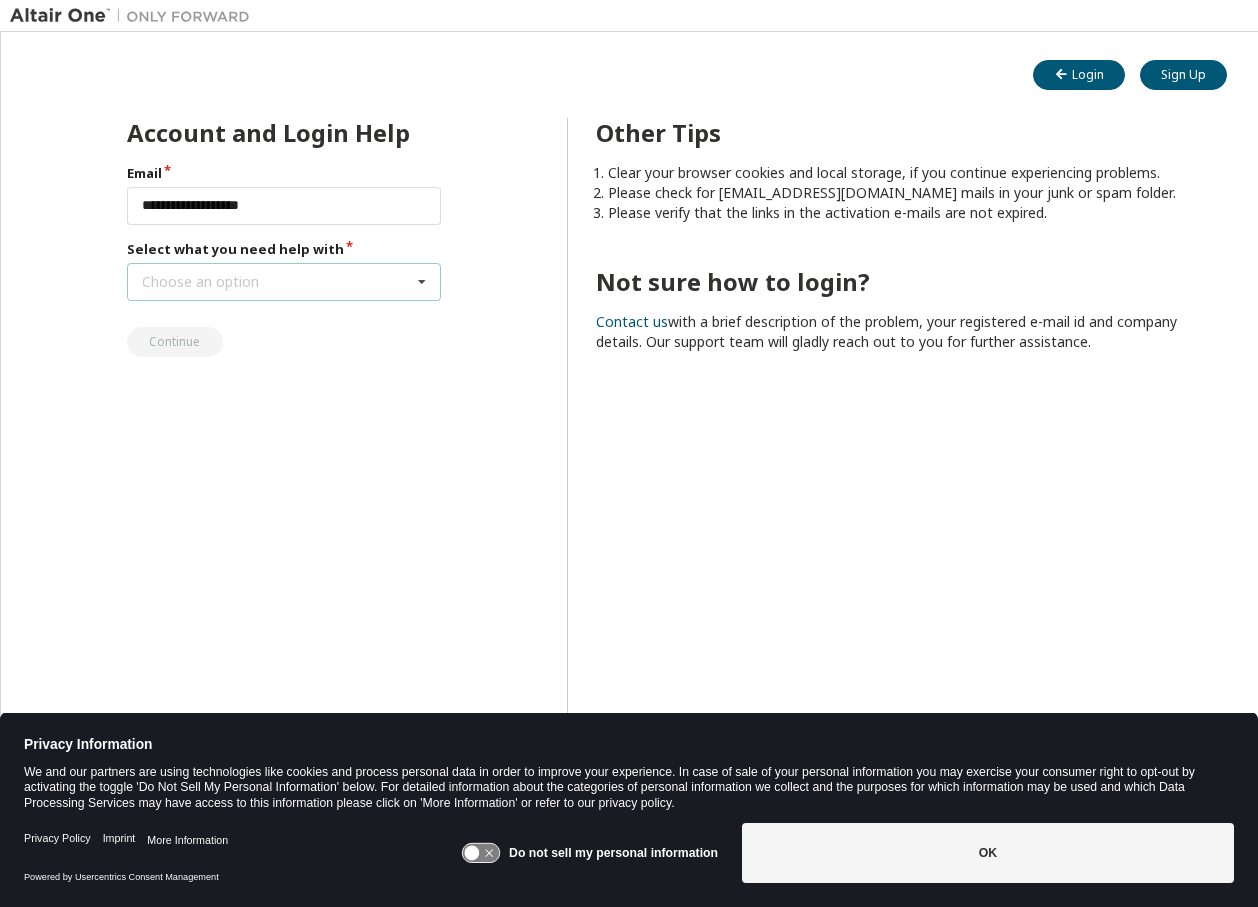 click at bounding box center (422, 282) 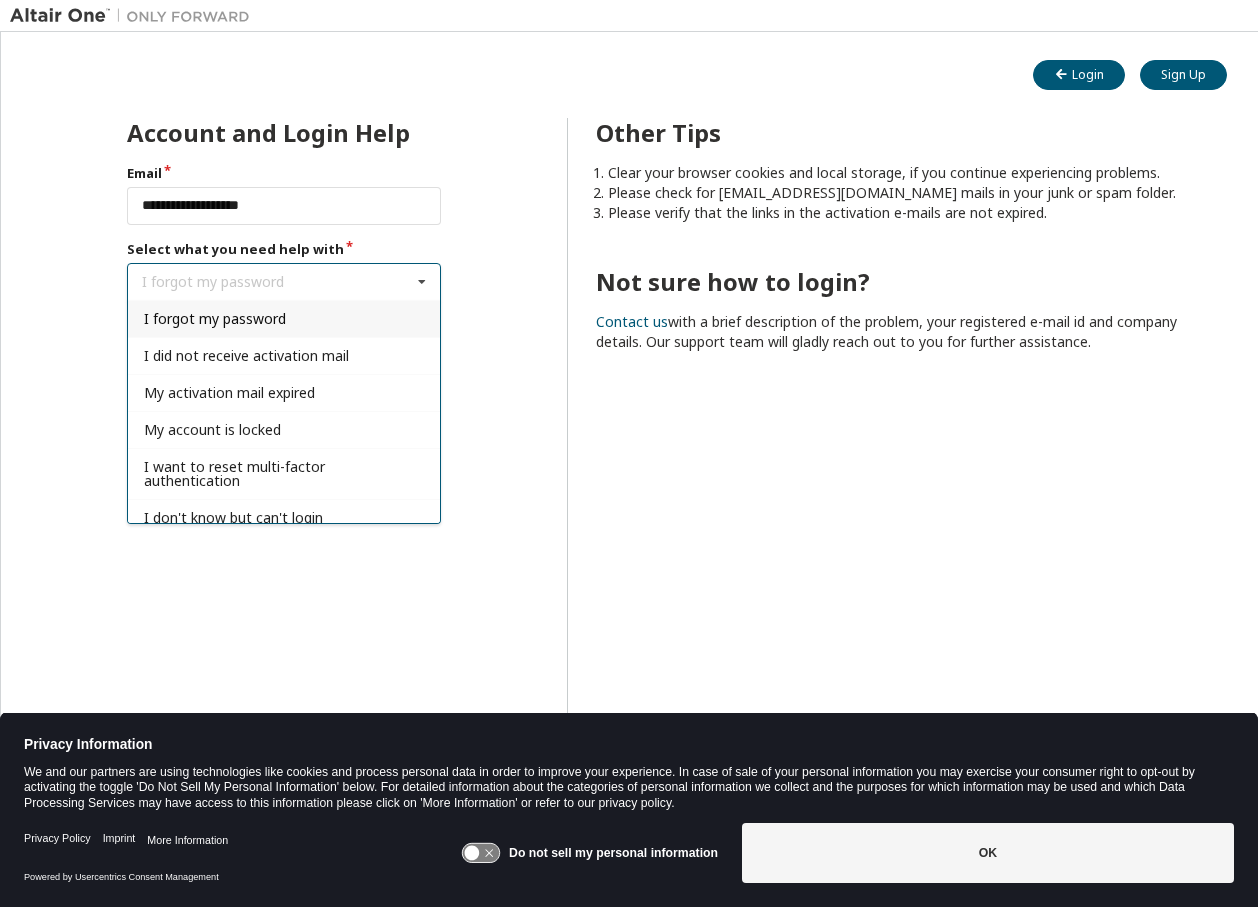 click on "I forgot my password" at bounding box center [284, 318] 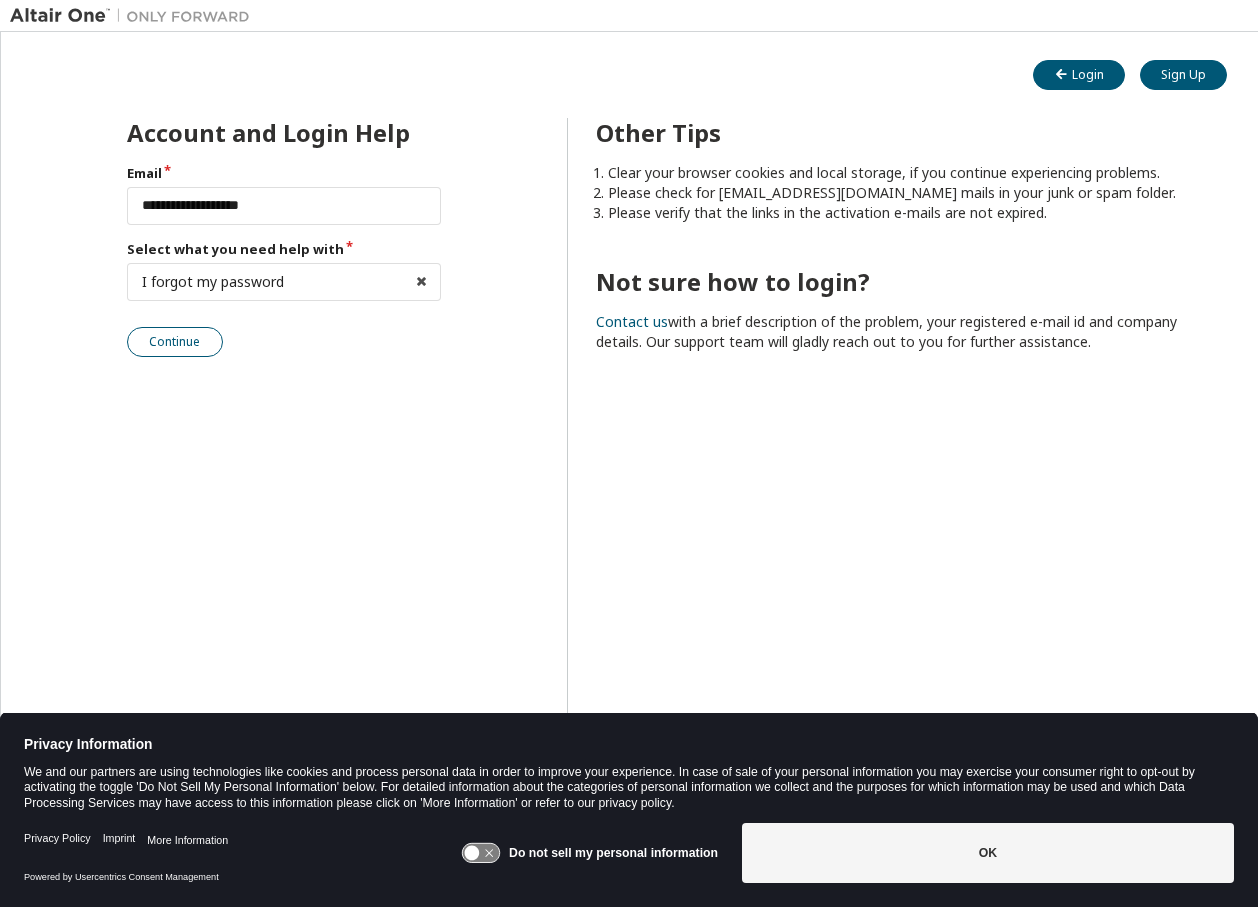 click on "Continue" at bounding box center [175, 342] 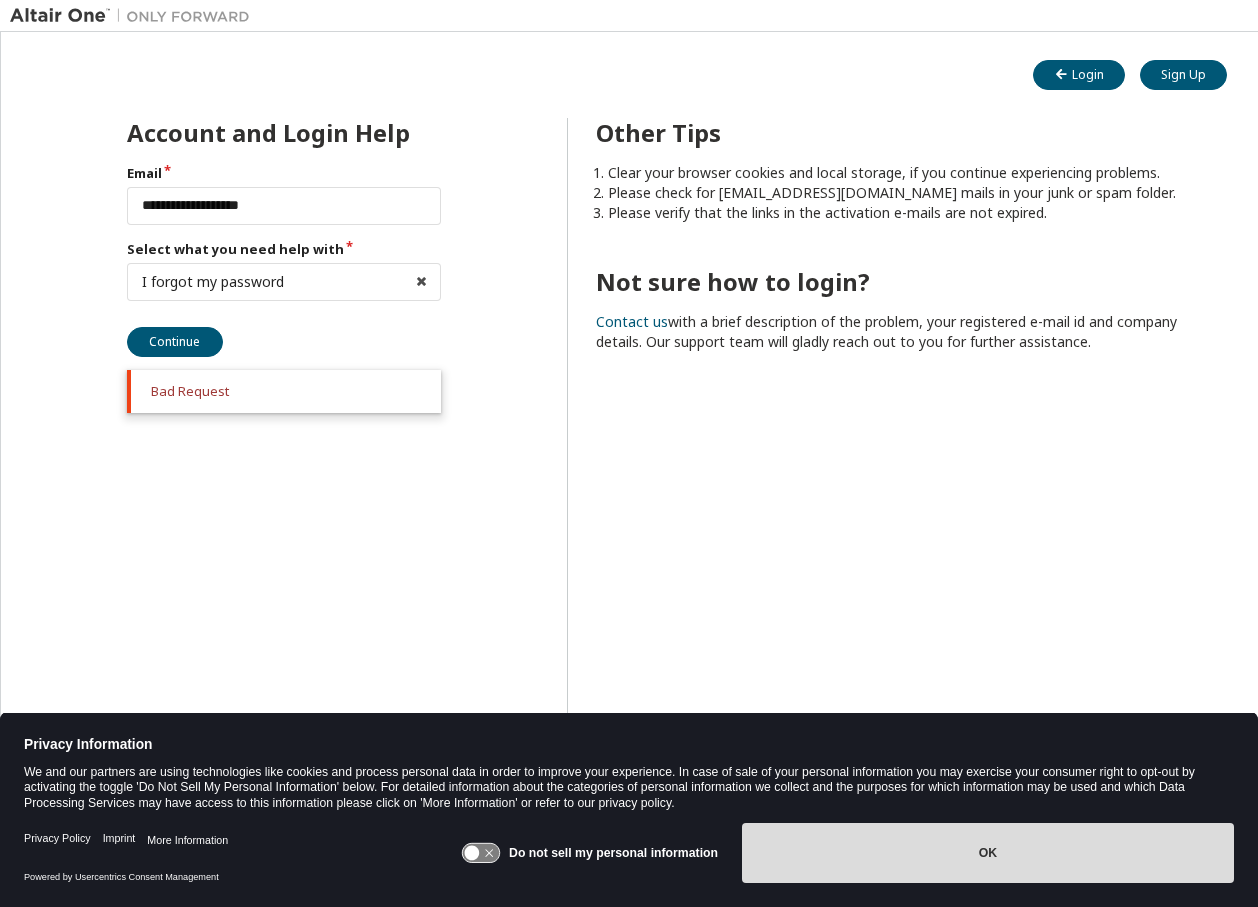 click on "OK" at bounding box center (988, 853) 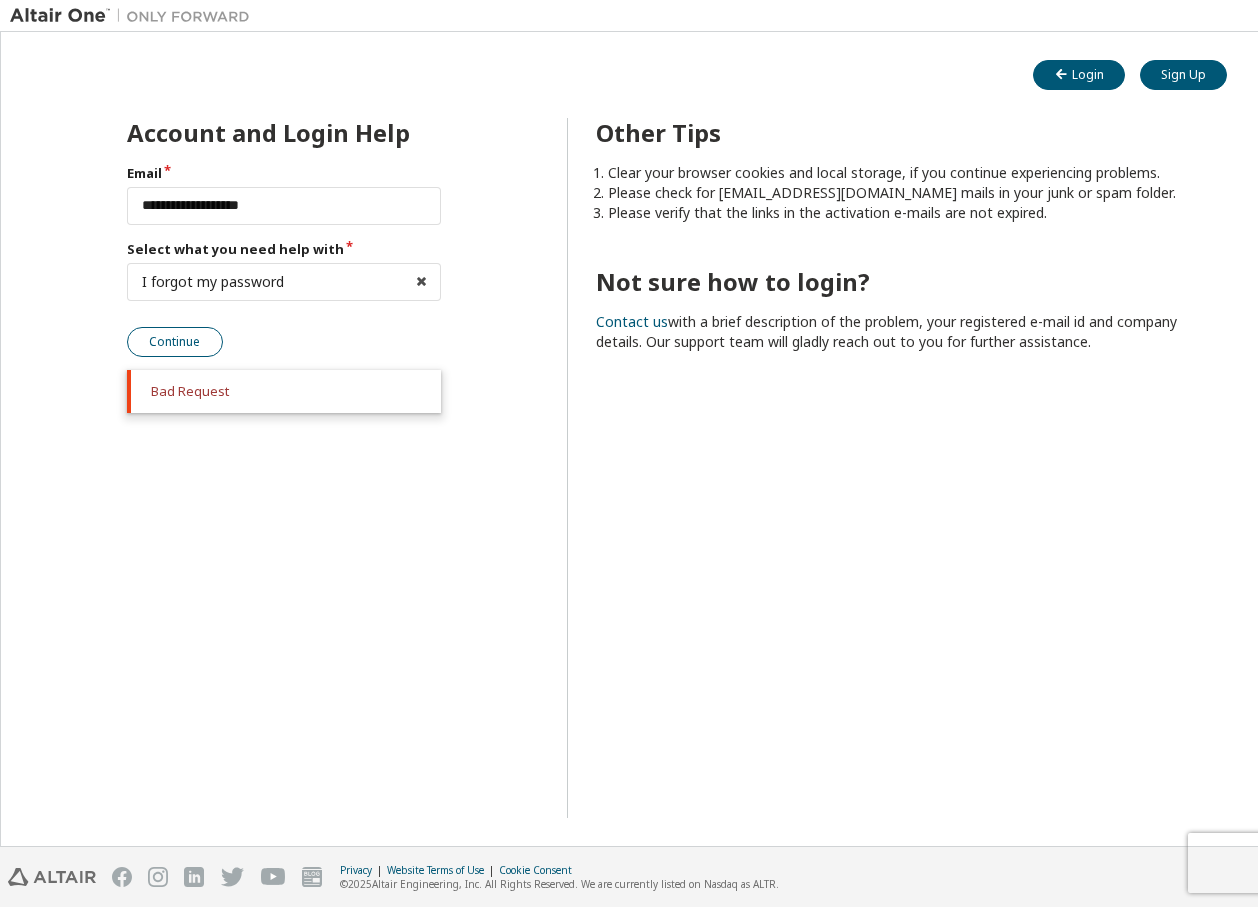 click on "Continue" at bounding box center [175, 342] 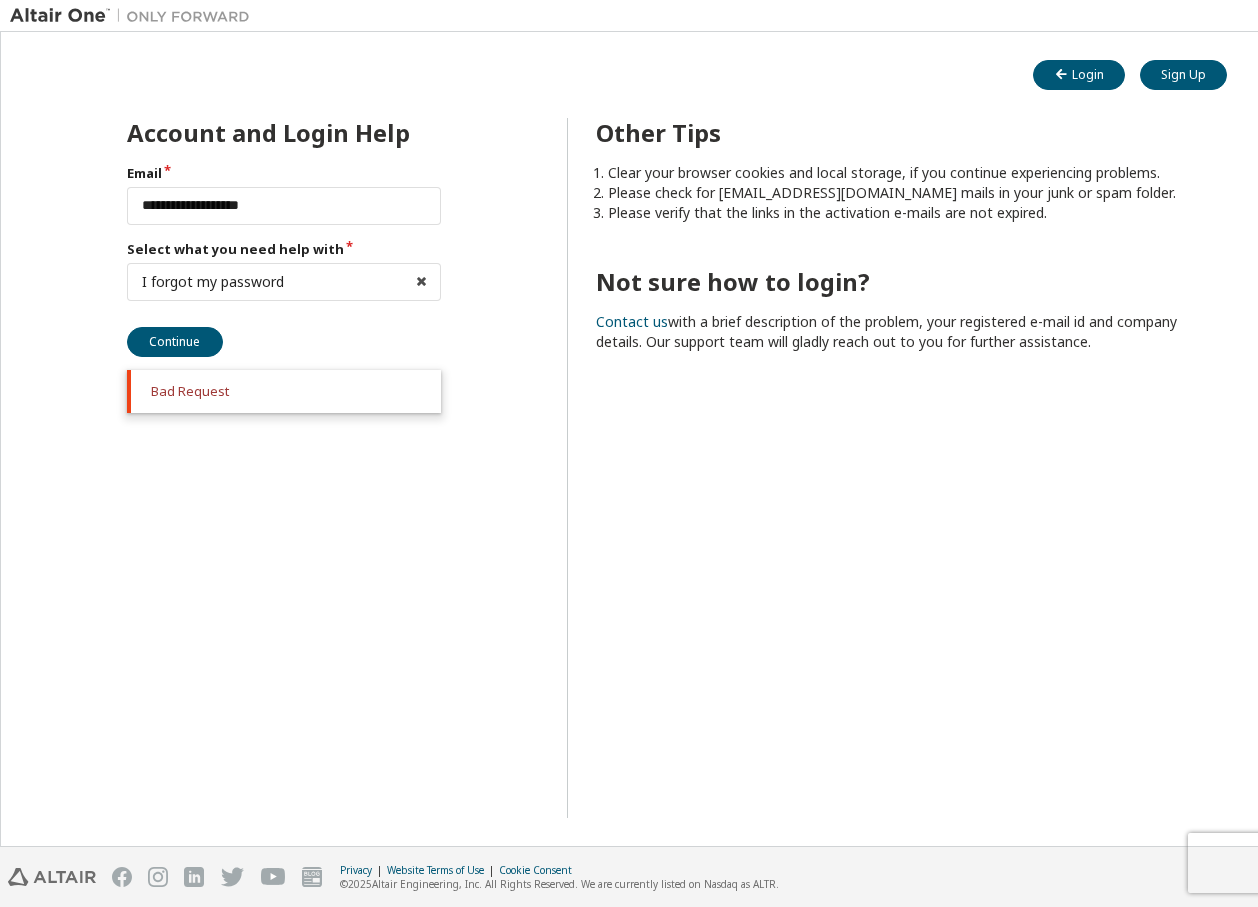click on "Bad Request" at bounding box center [288, 391] 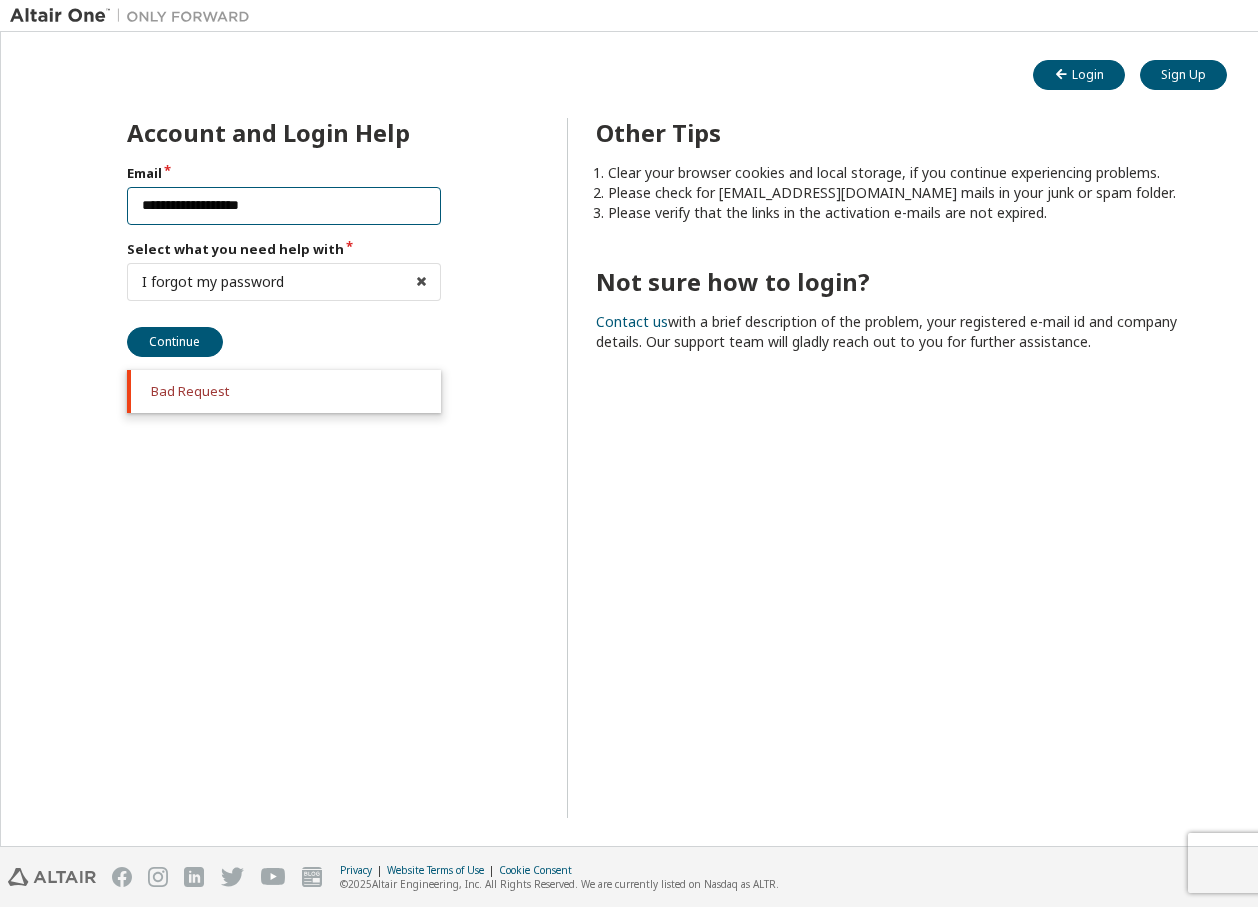 click on "**********" at bounding box center (284, 206) 